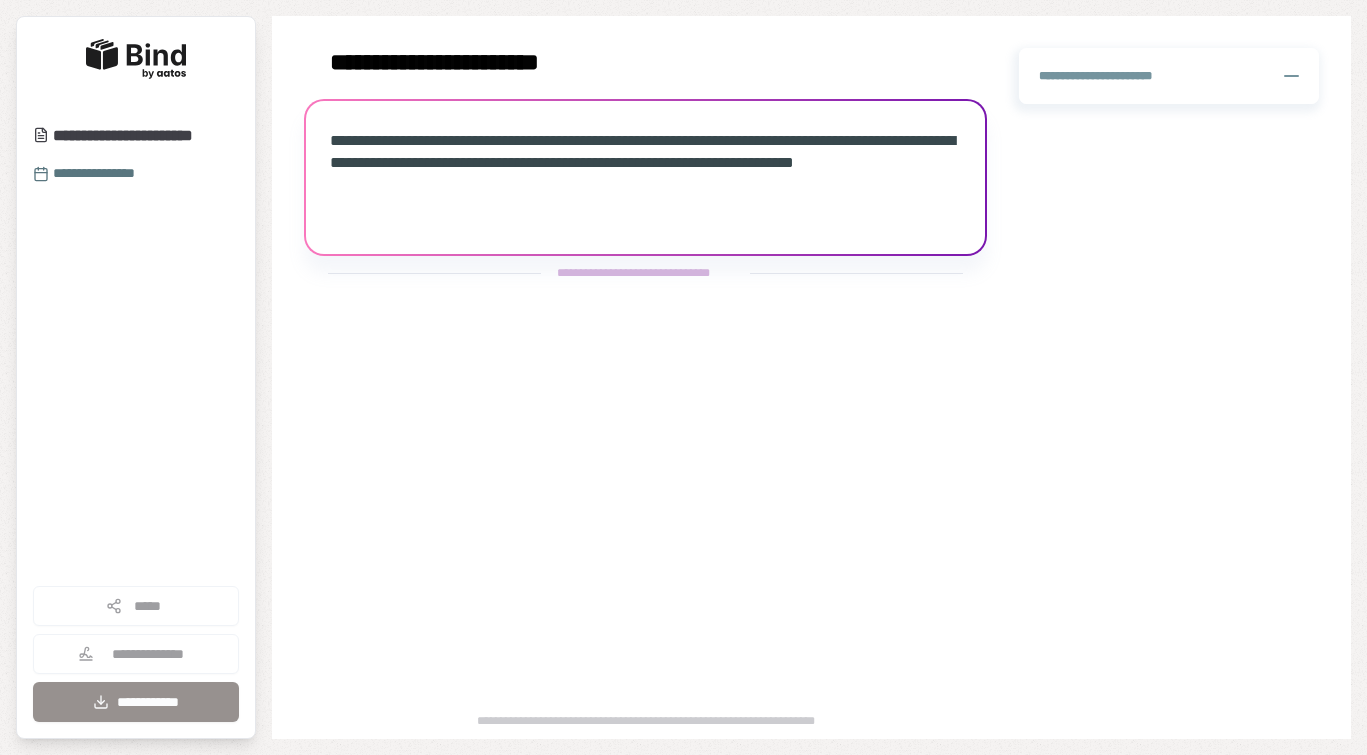 scroll, scrollTop: 0, scrollLeft: 0, axis: both 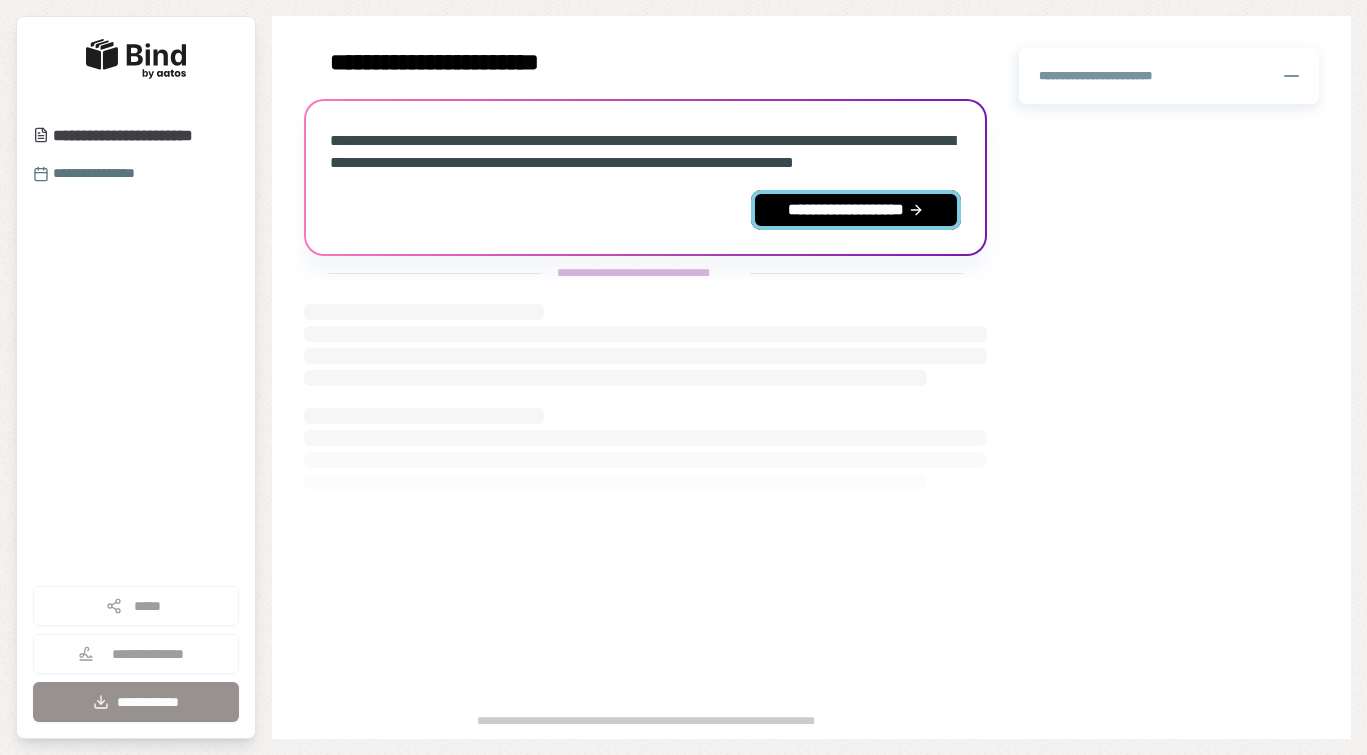 click on "**********" at bounding box center (856, 210) 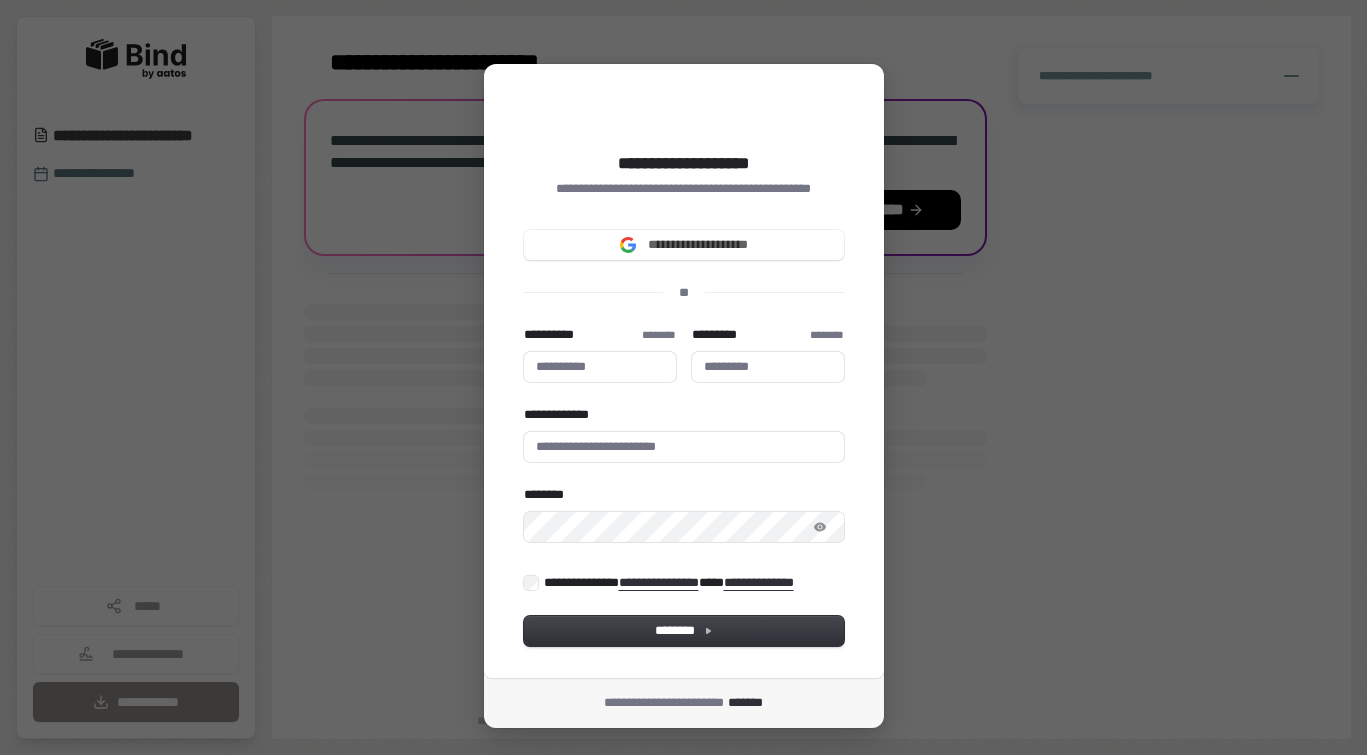type 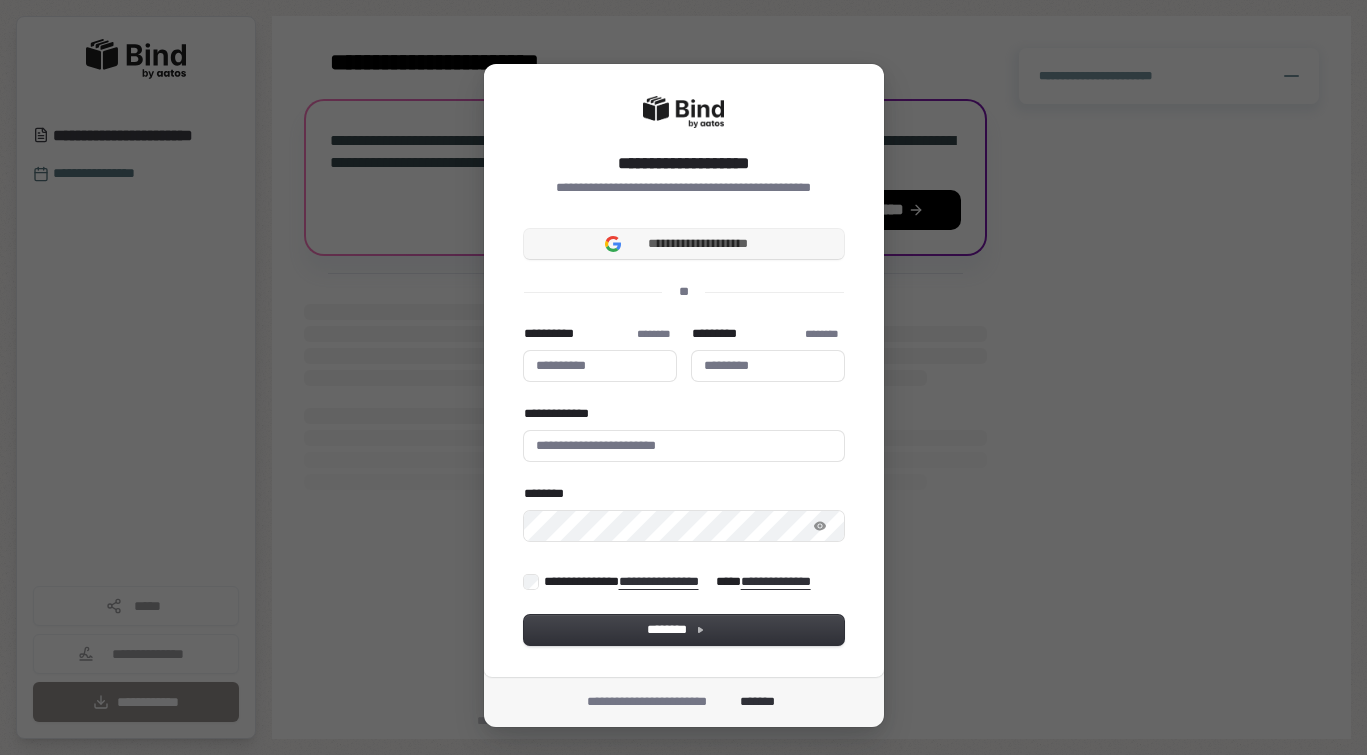 click on "**********" at bounding box center [697, 244] 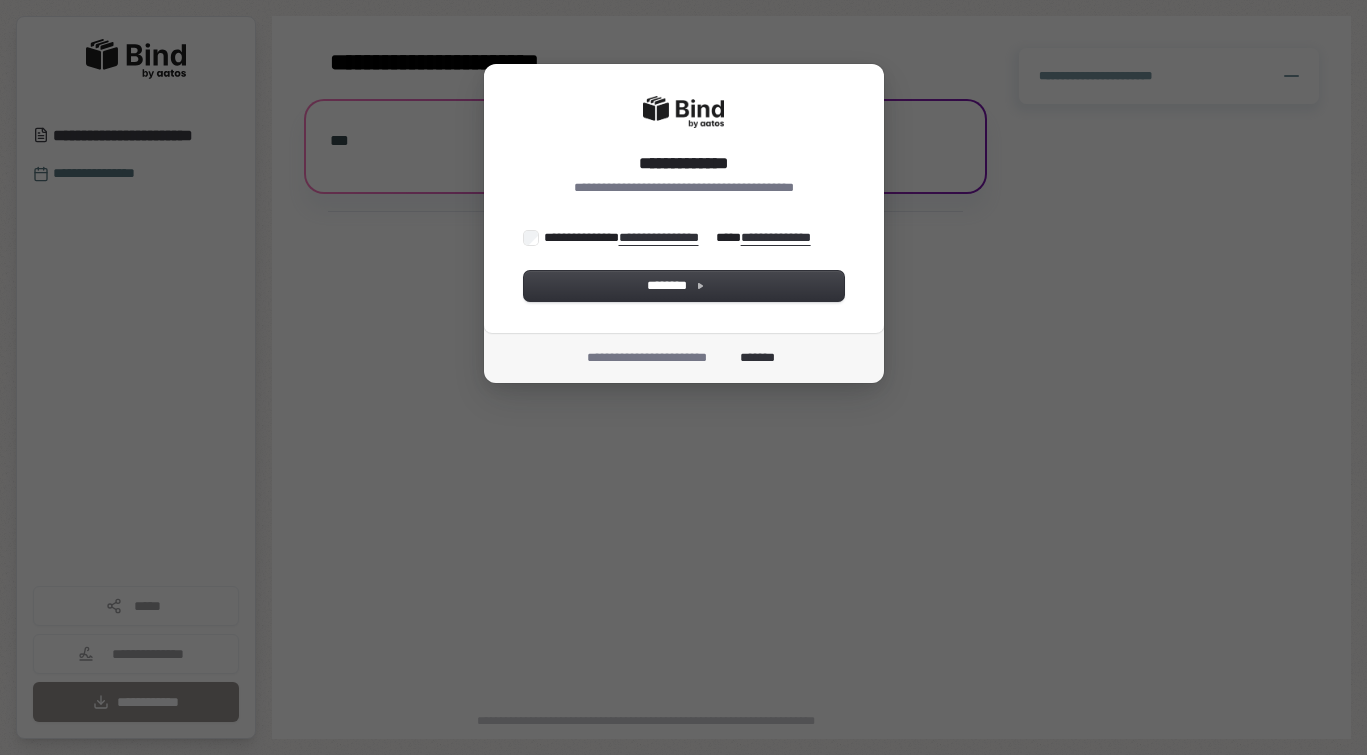 scroll, scrollTop: 0, scrollLeft: 0, axis: both 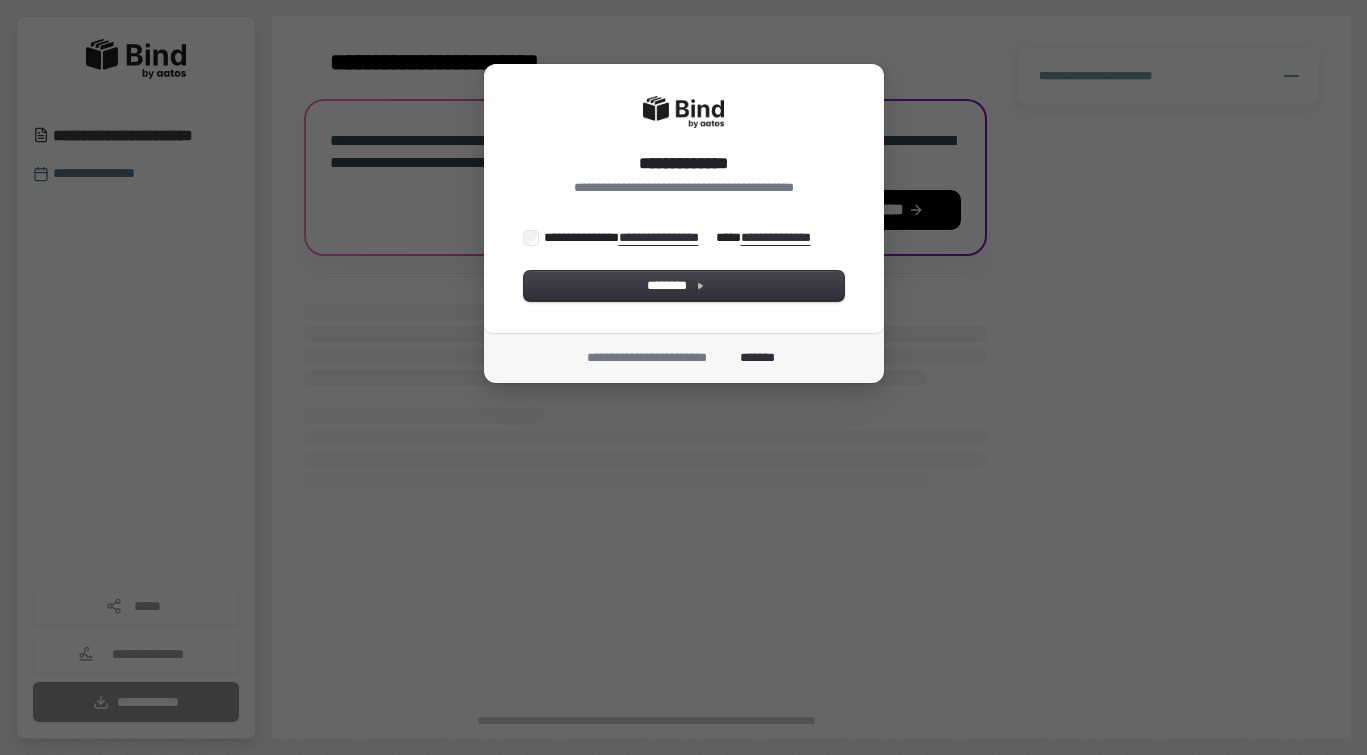 click on "**********" at bounding box center (682, 237) 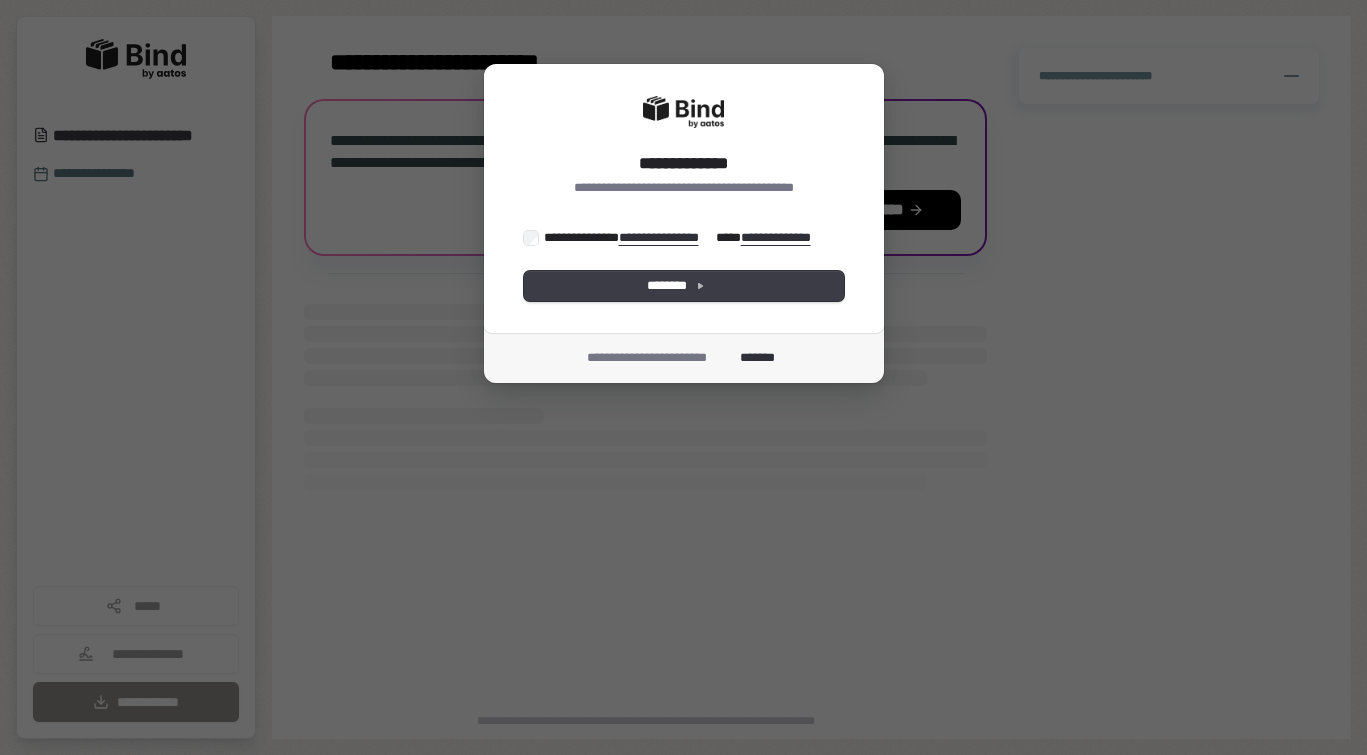 click on "********" at bounding box center (684, 286) 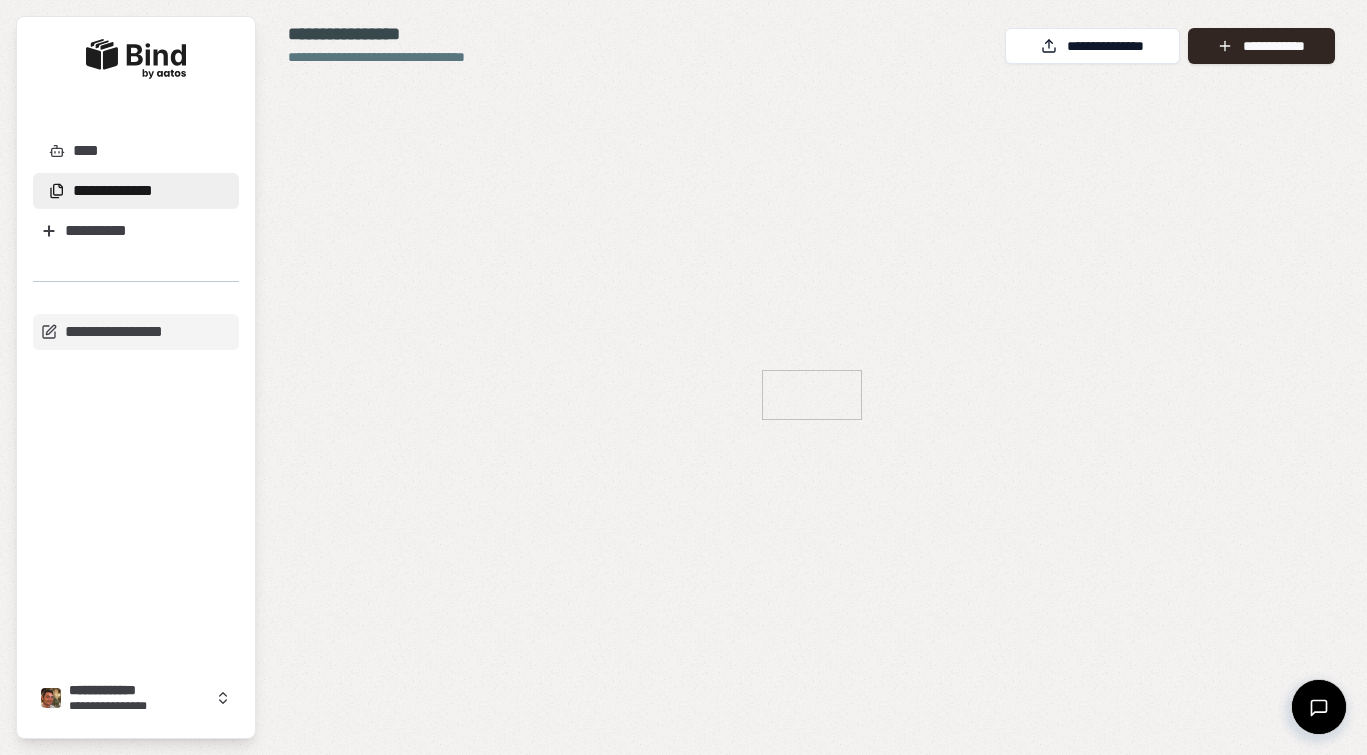 scroll, scrollTop: 0, scrollLeft: 0, axis: both 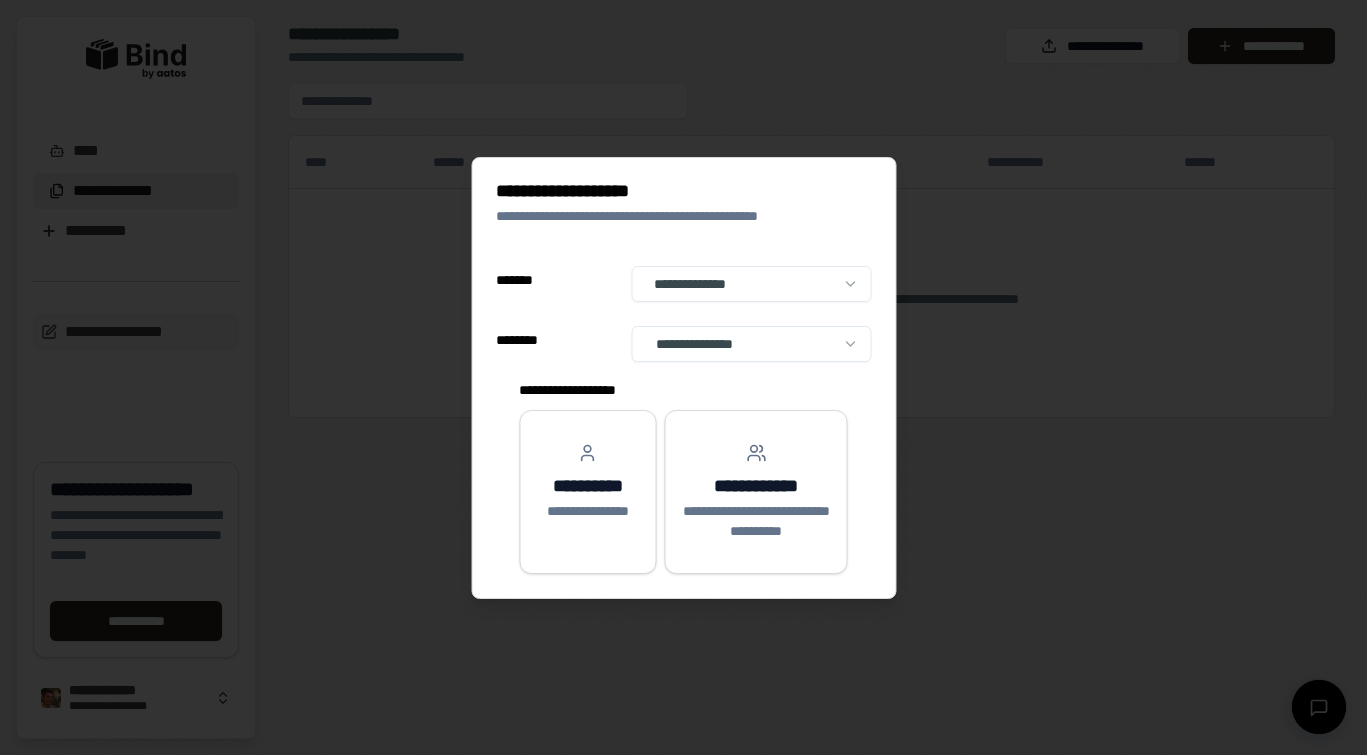 select on "******" 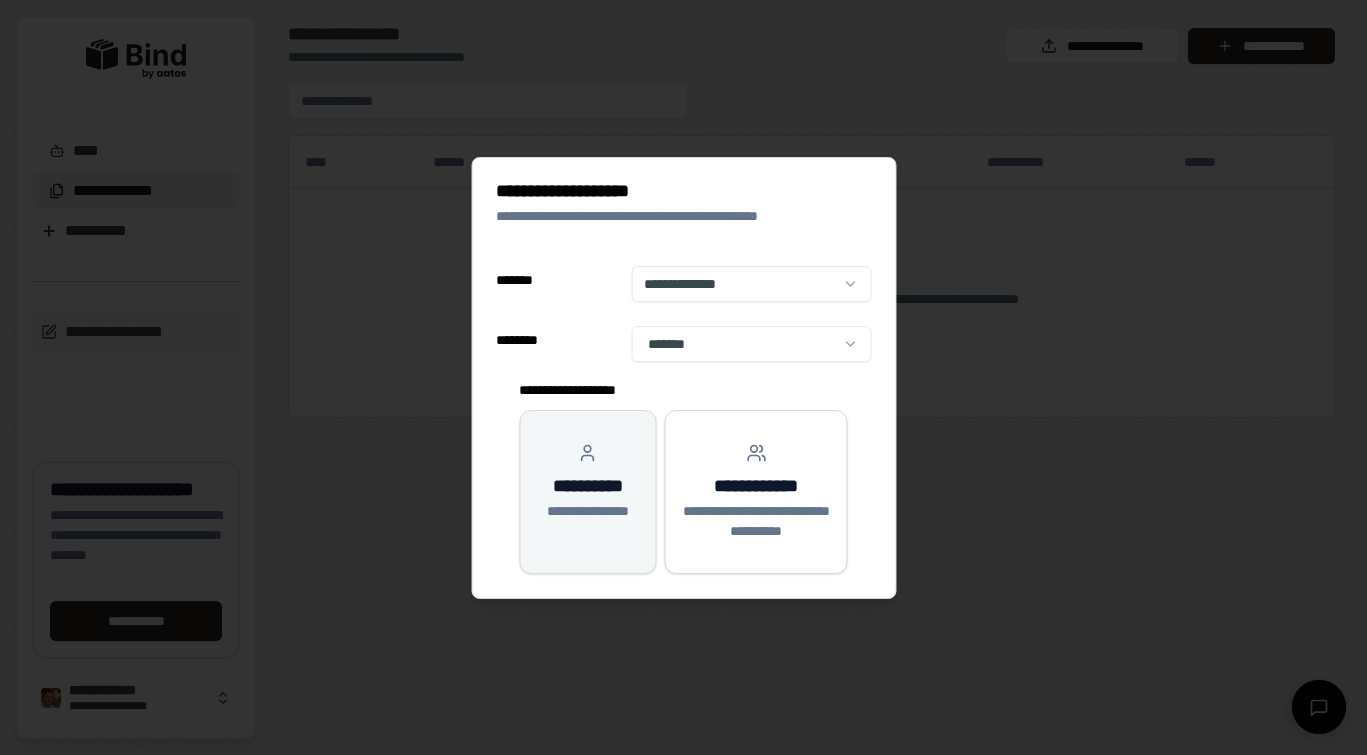 click on "**********" at bounding box center [587, 482] 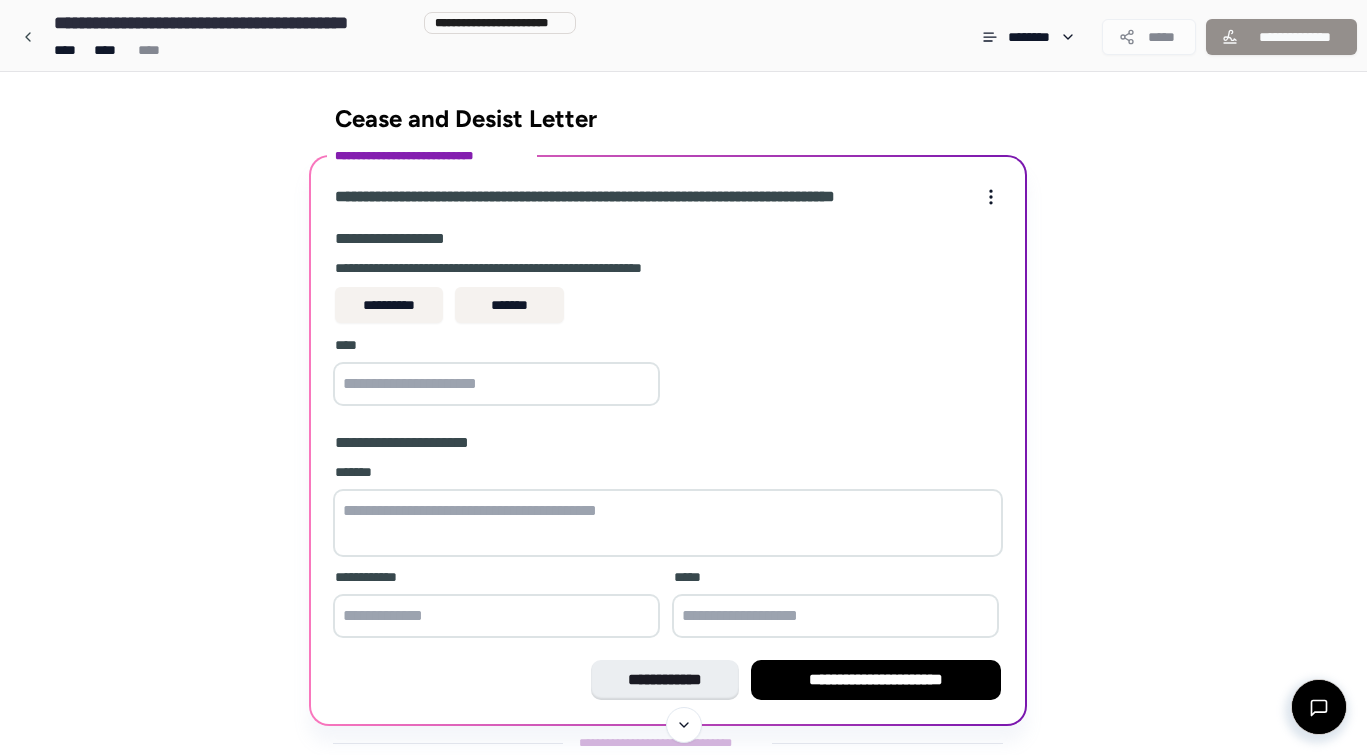 scroll, scrollTop: 0, scrollLeft: 0, axis: both 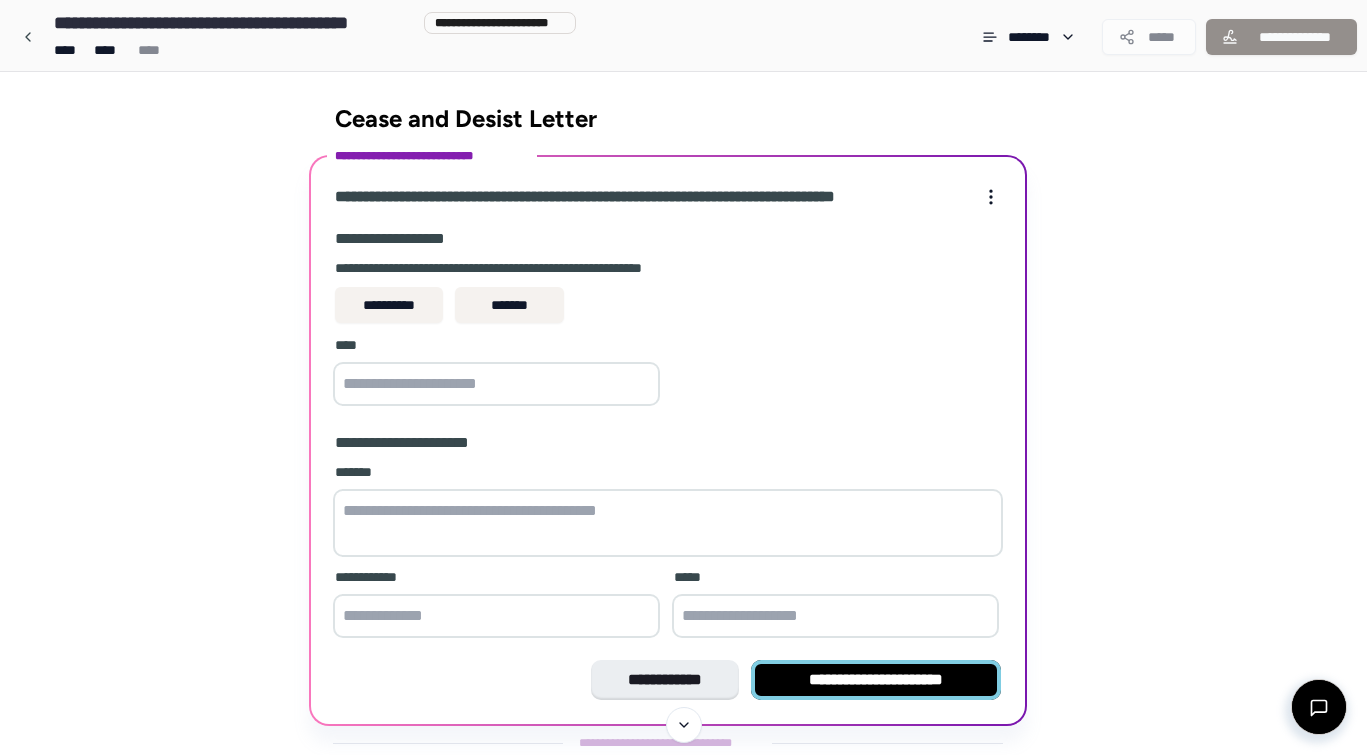 click on "**********" at bounding box center [876, 680] 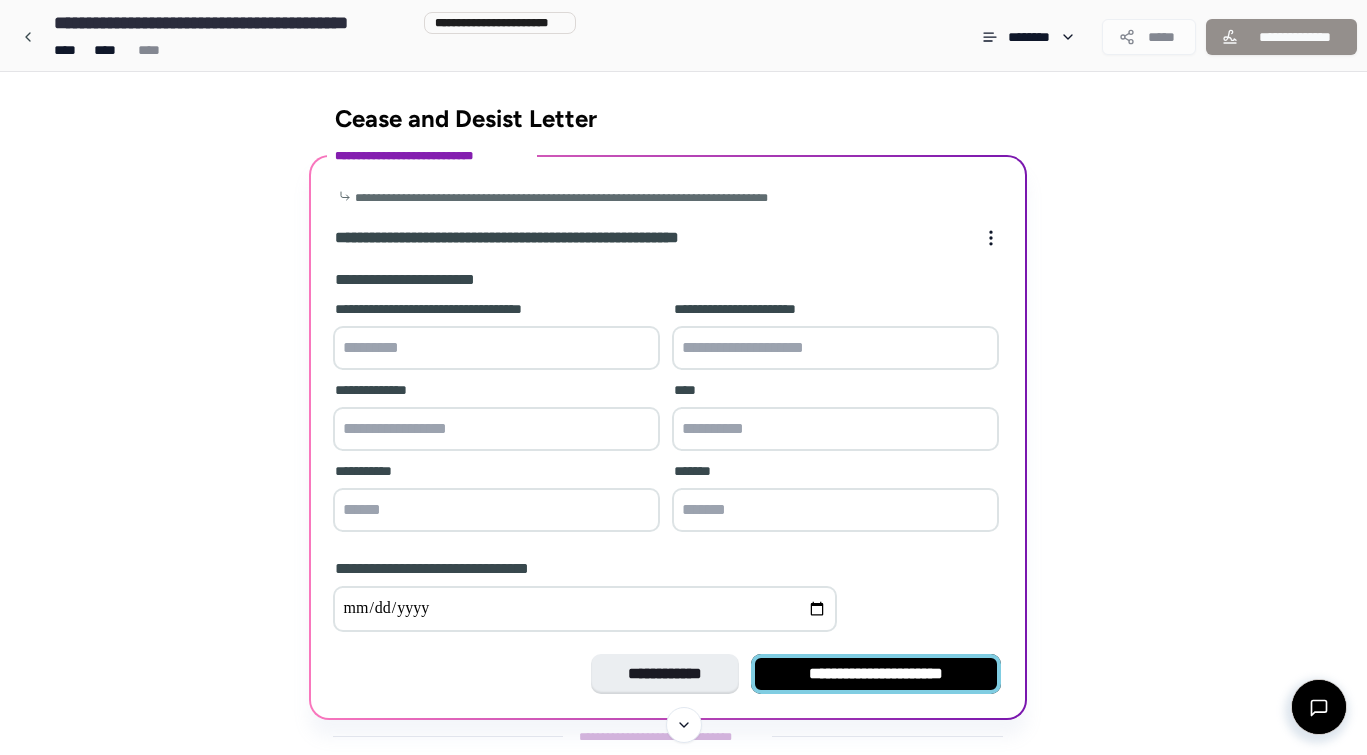 click on "**********" at bounding box center [876, 674] 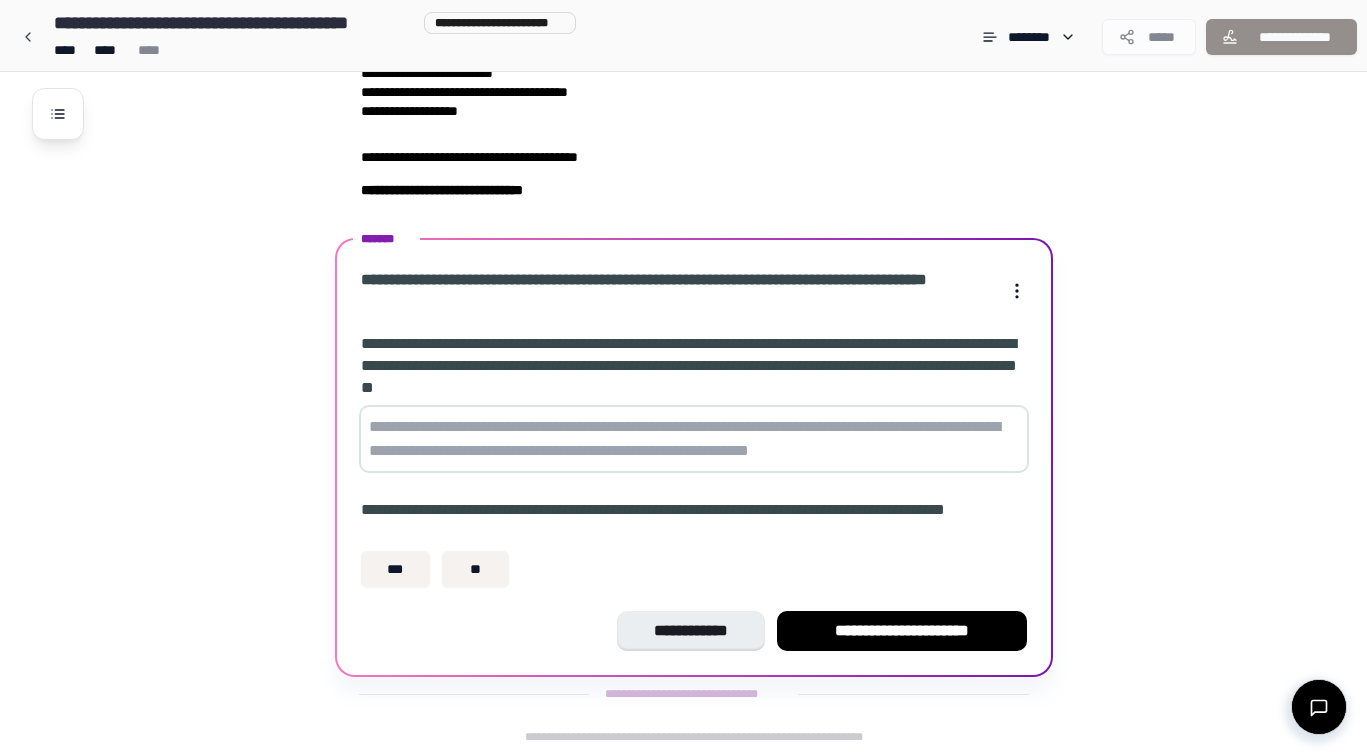 scroll, scrollTop: 289, scrollLeft: 0, axis: vertical 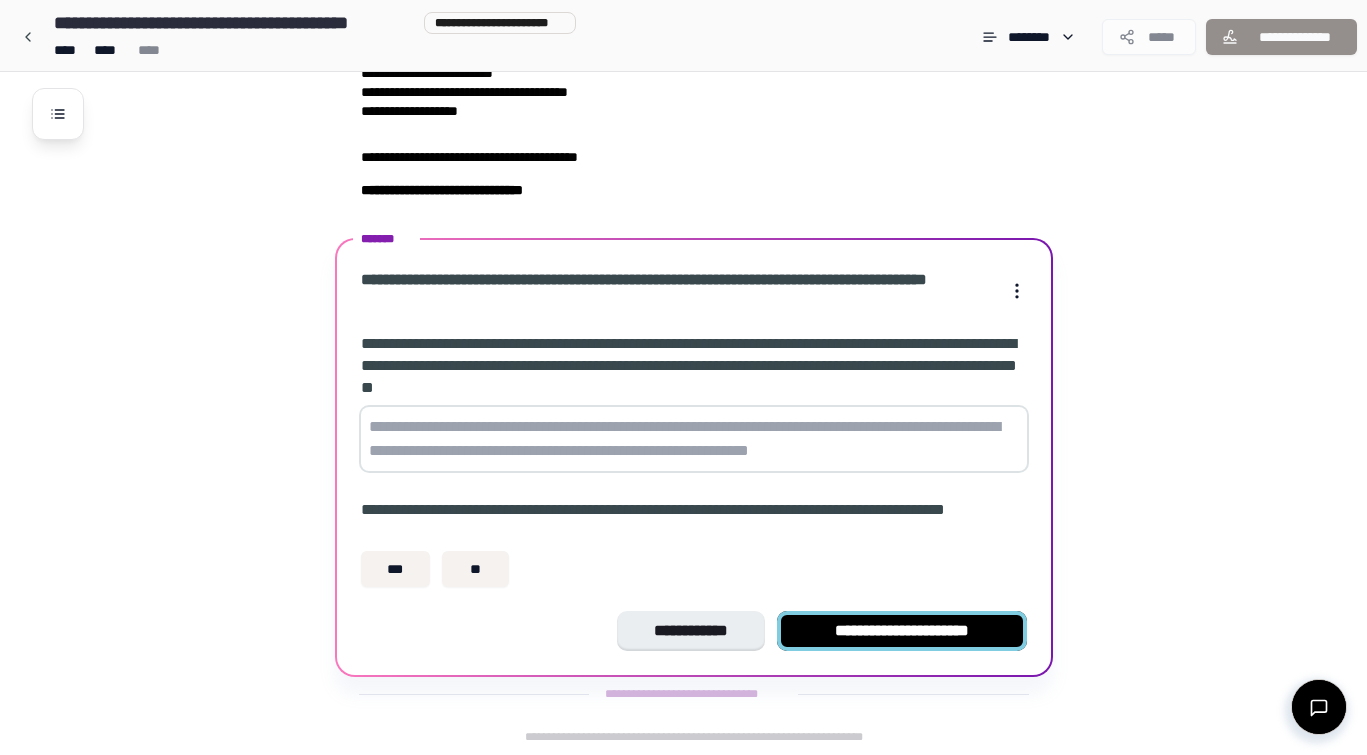click on "**********" at bounding box center (902, 631) 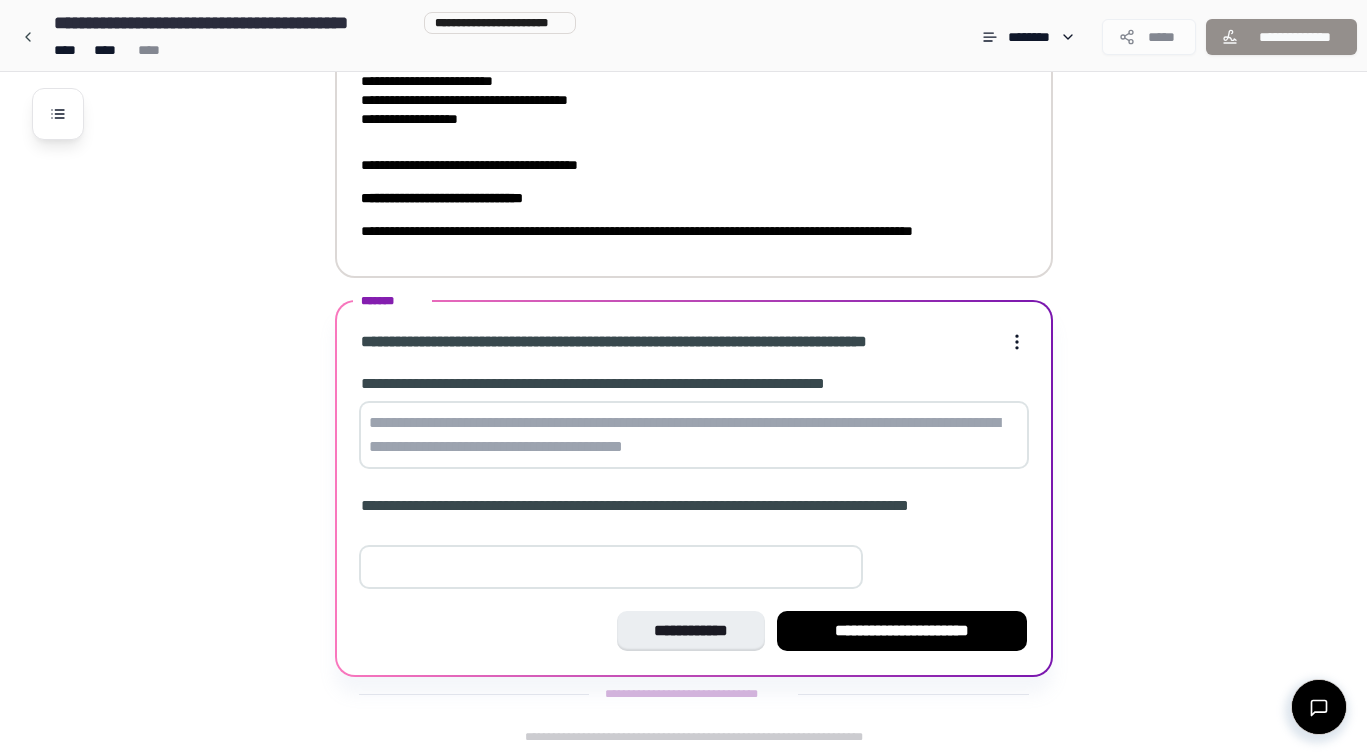scroll, scrollTop: 281, scrollLeft: 0, axis: vertical 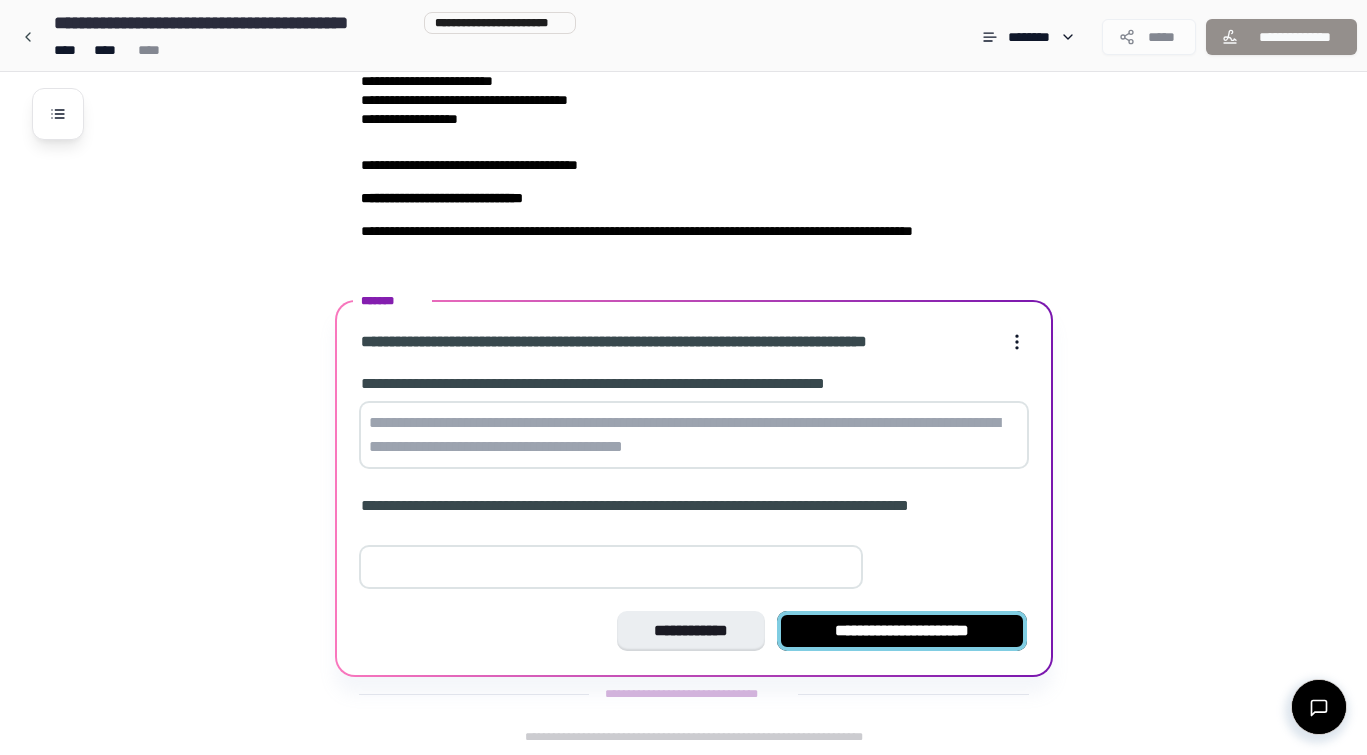 click on "**********" at bounding box center [902, 631] 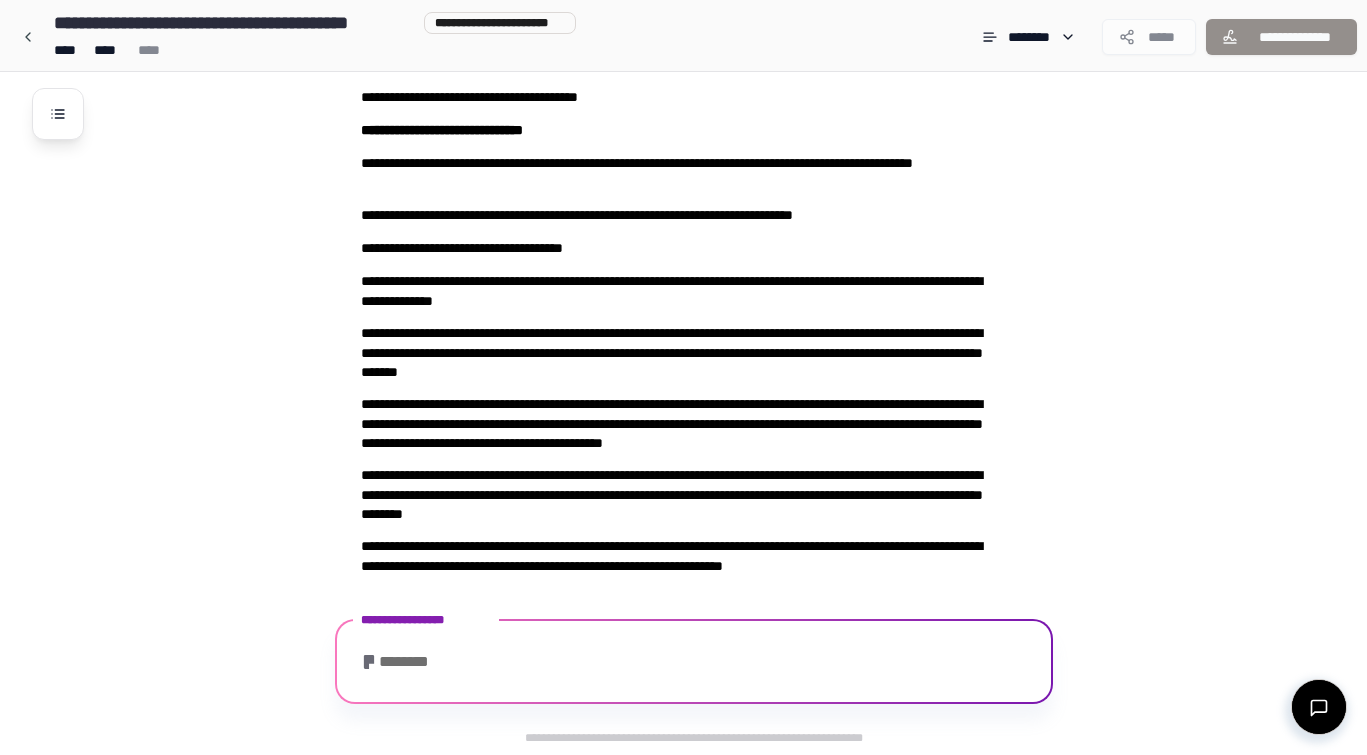 scroll, scrollTop: 466, scrollLeft: 0, axis: vertical 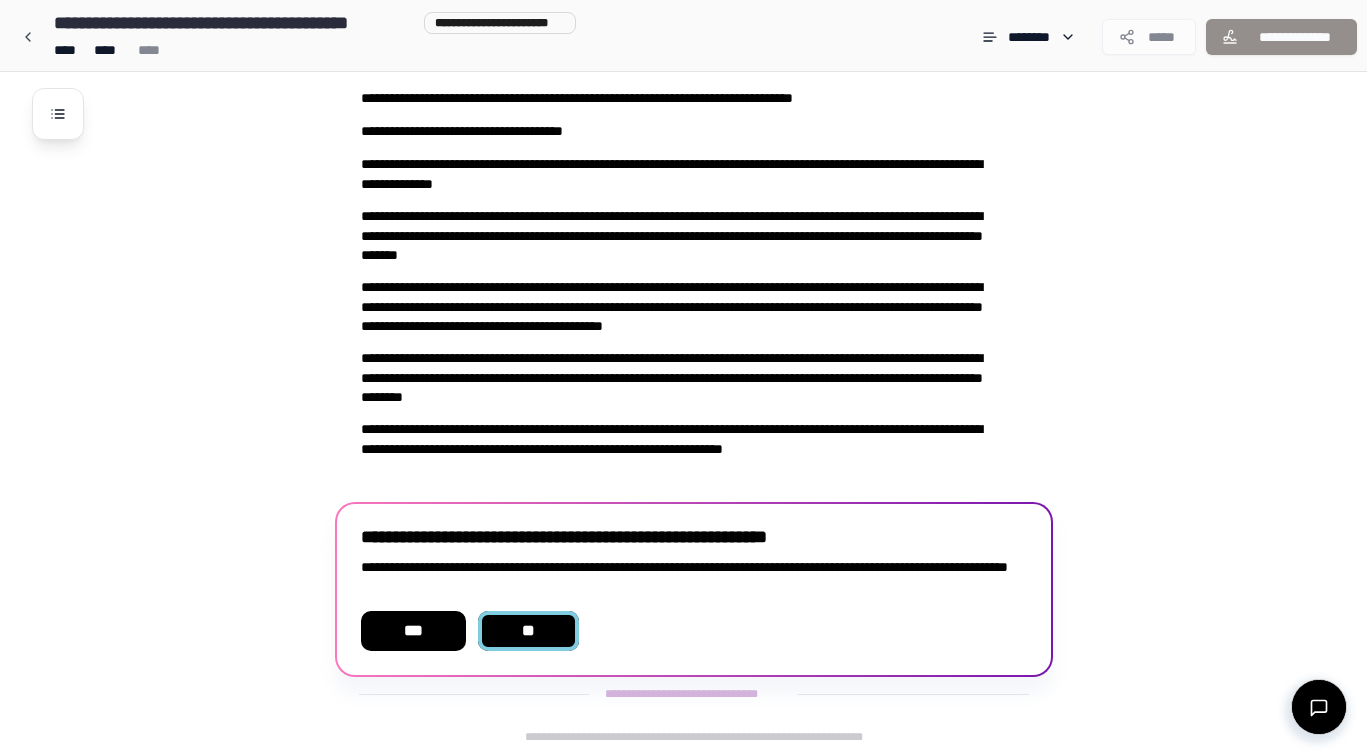 click on "**" at bounding box center (529, 631) 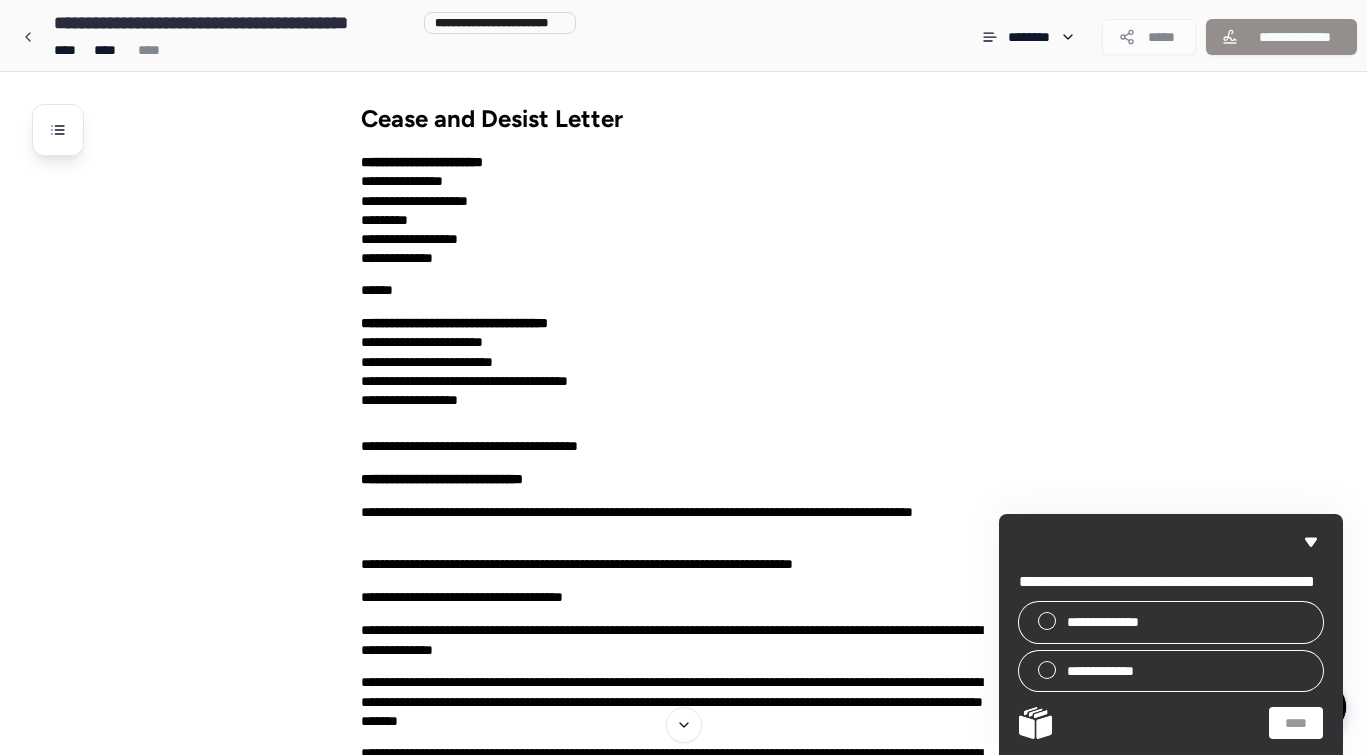 scroll, scrollTop: 0, scrollLeft: 0, axis: both 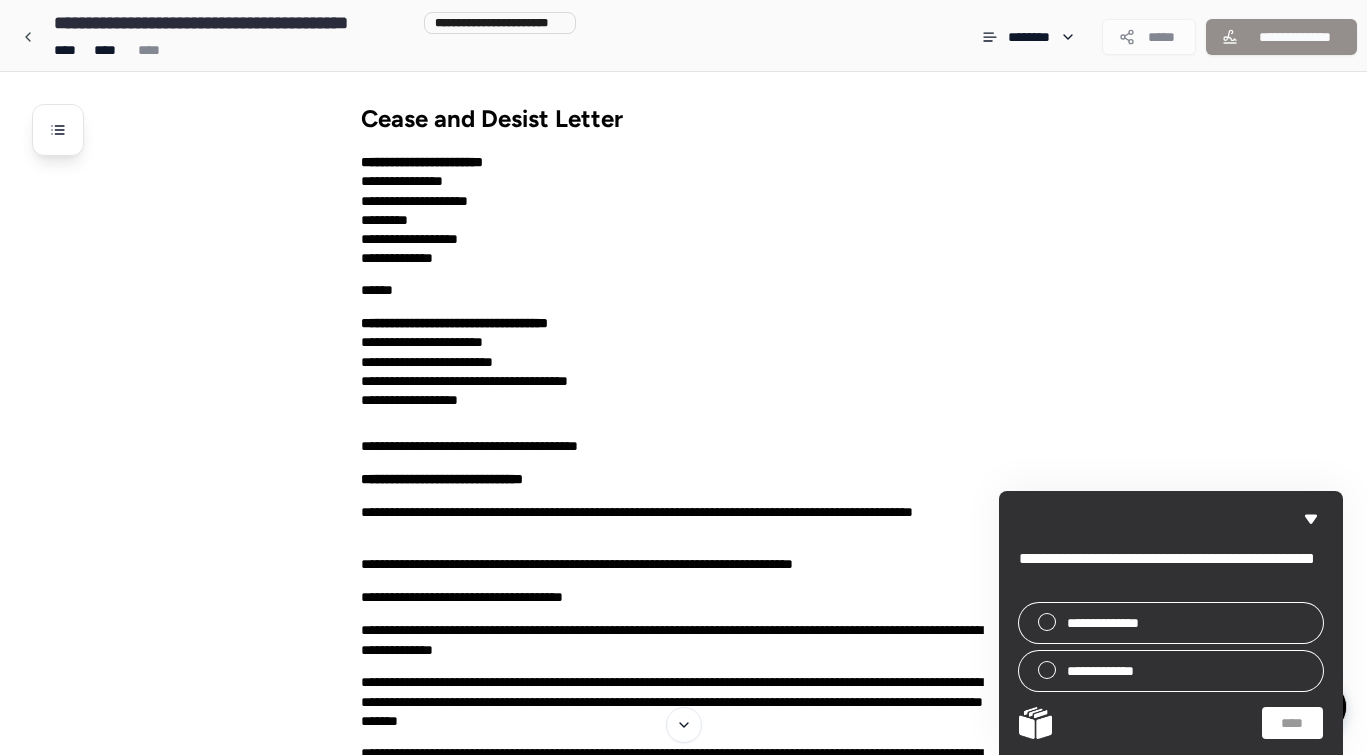 click on "**********" at bounding box center (683, 35) 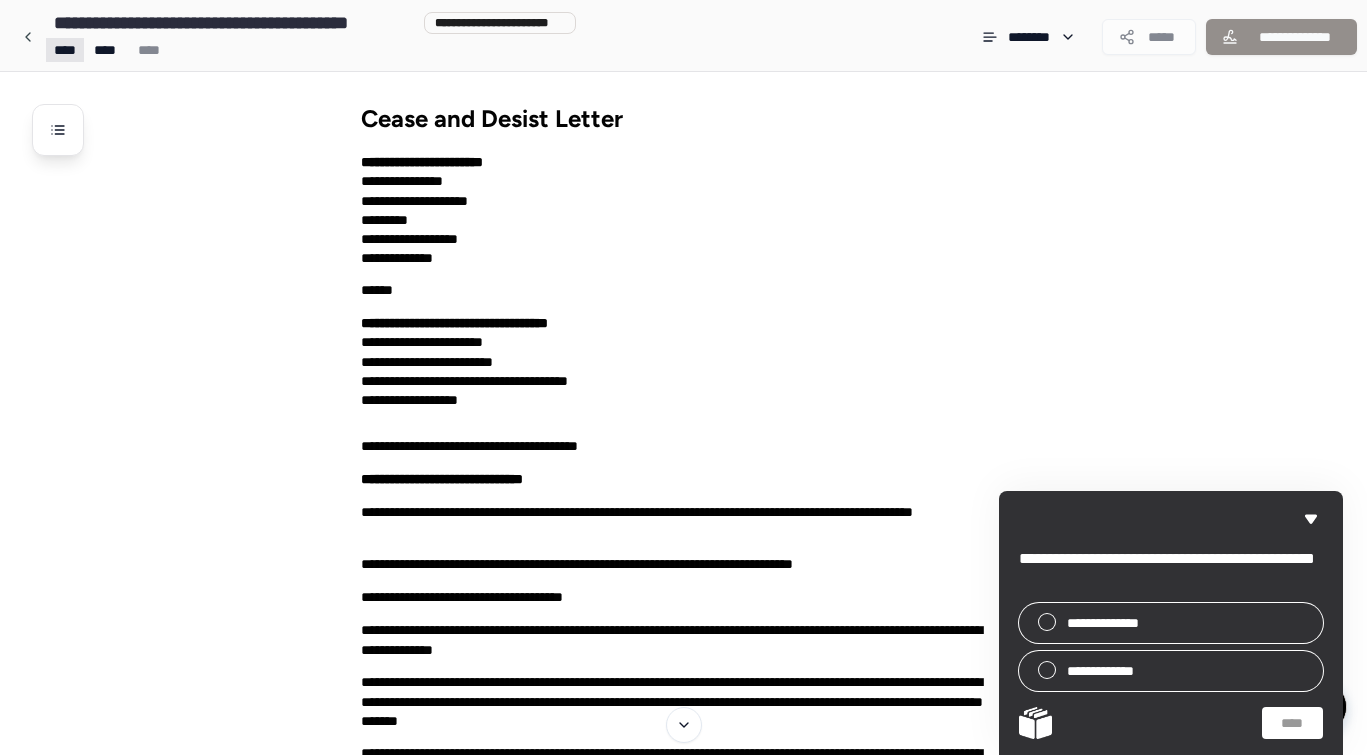 click on "**********" at bounding box center [683, 729] 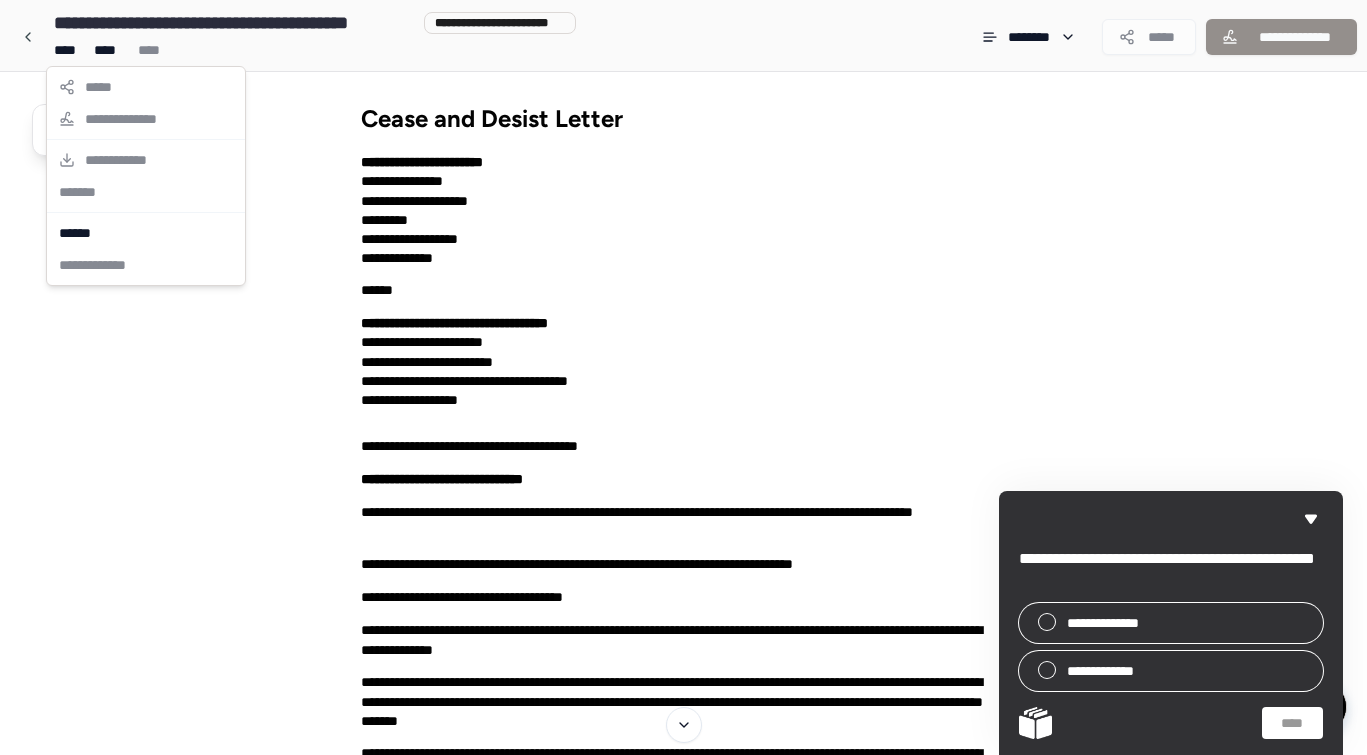 click on "**********" at bounding box center (683, 729) 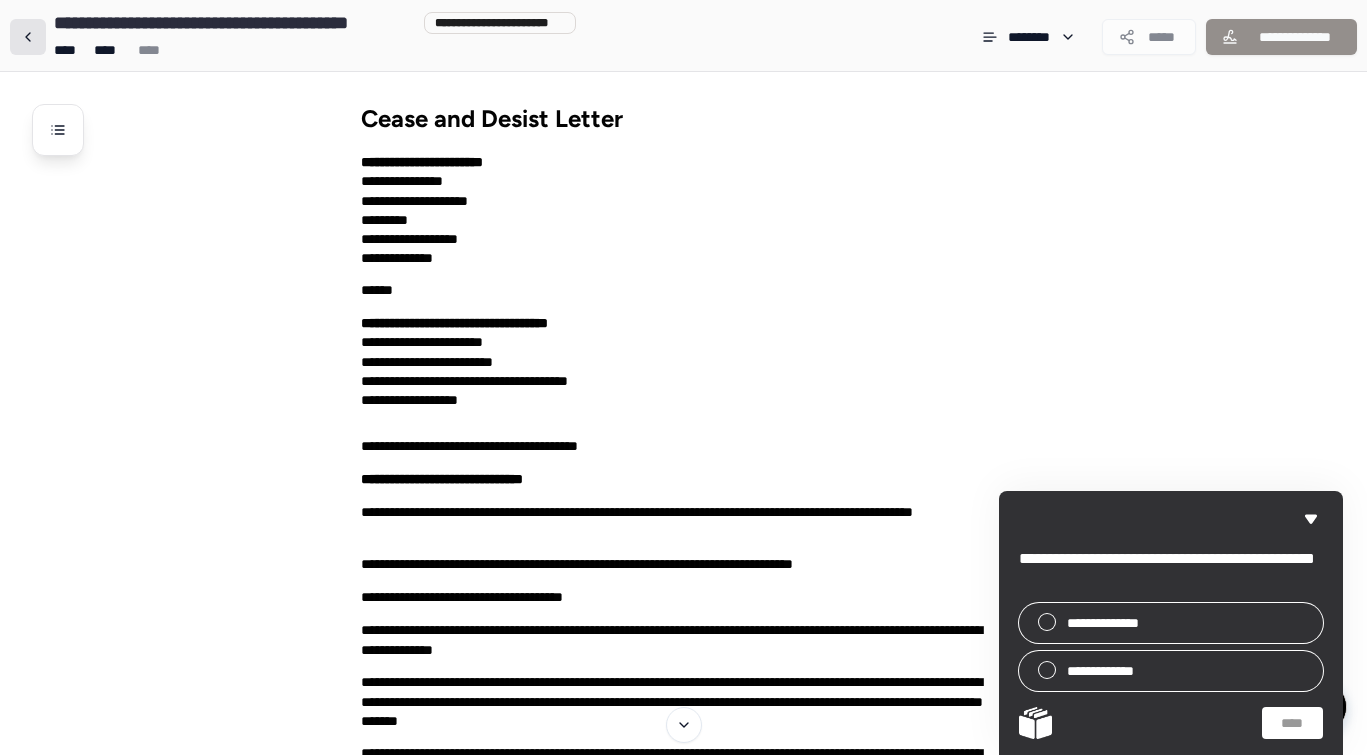 click at bounding box center (28, 37) 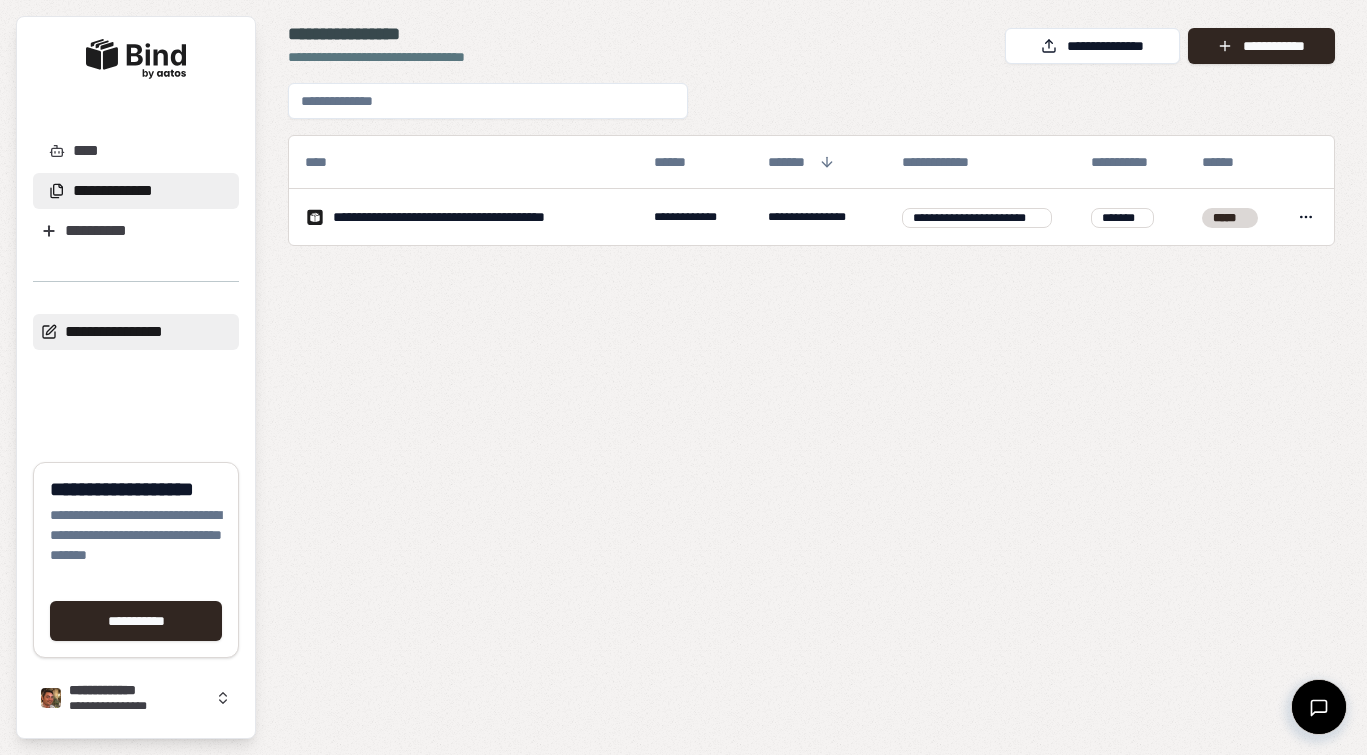 scroll, scrollTop: 0, scrollLeft: 0, axis: both 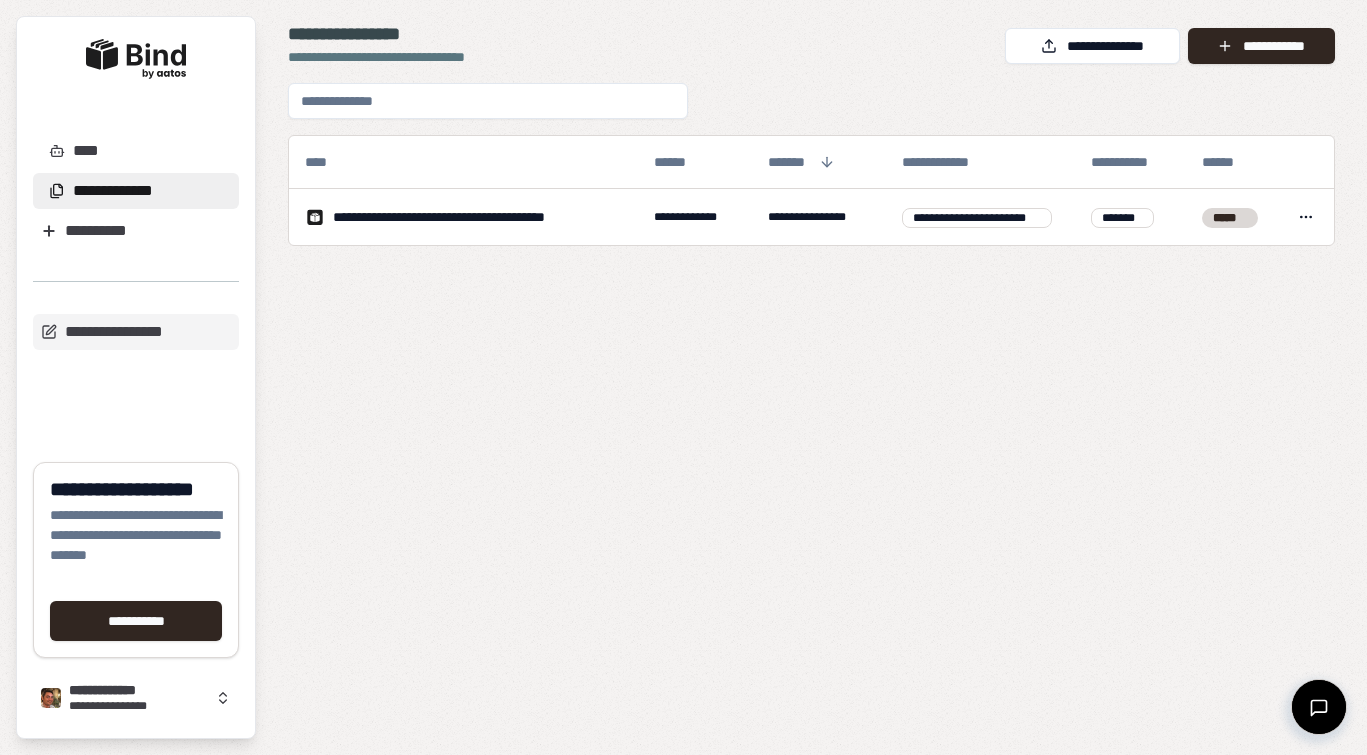 click at bounding box center (136, 59) 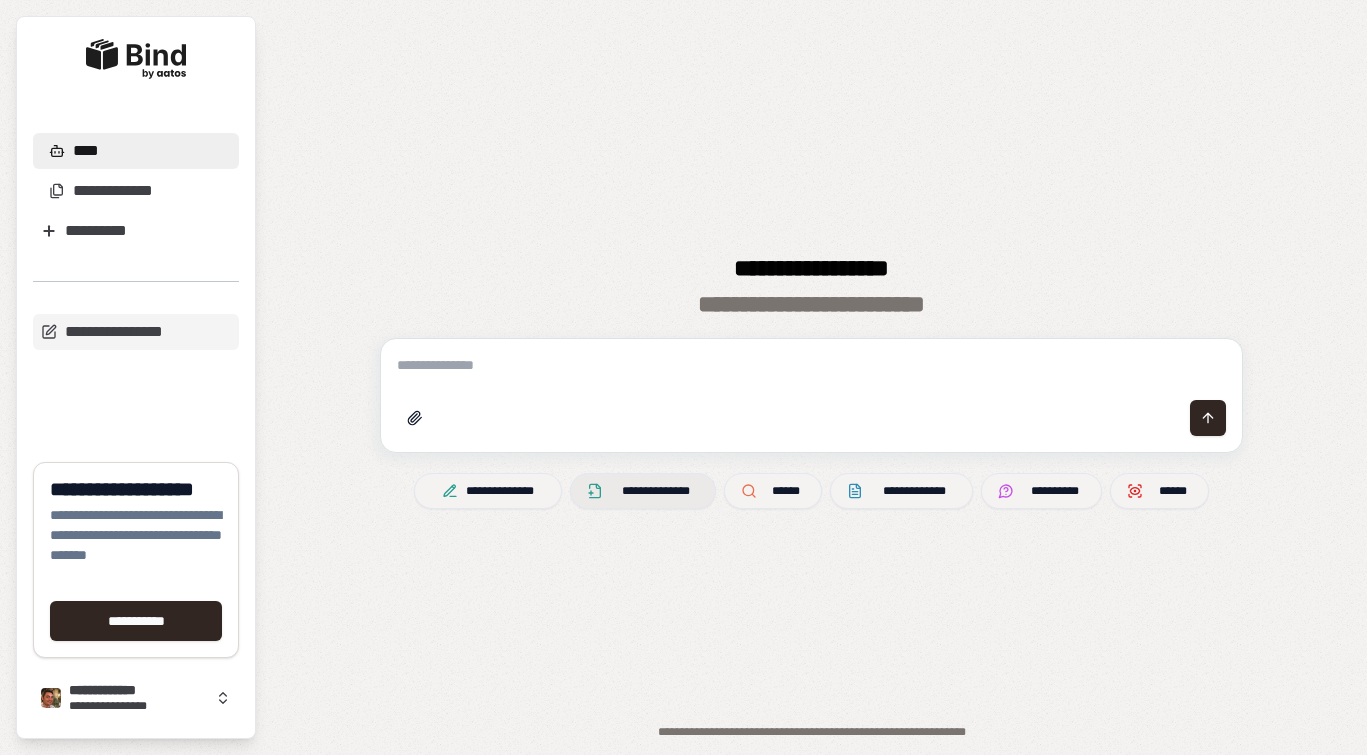 click on "**********" at bounding box center [656, 491] 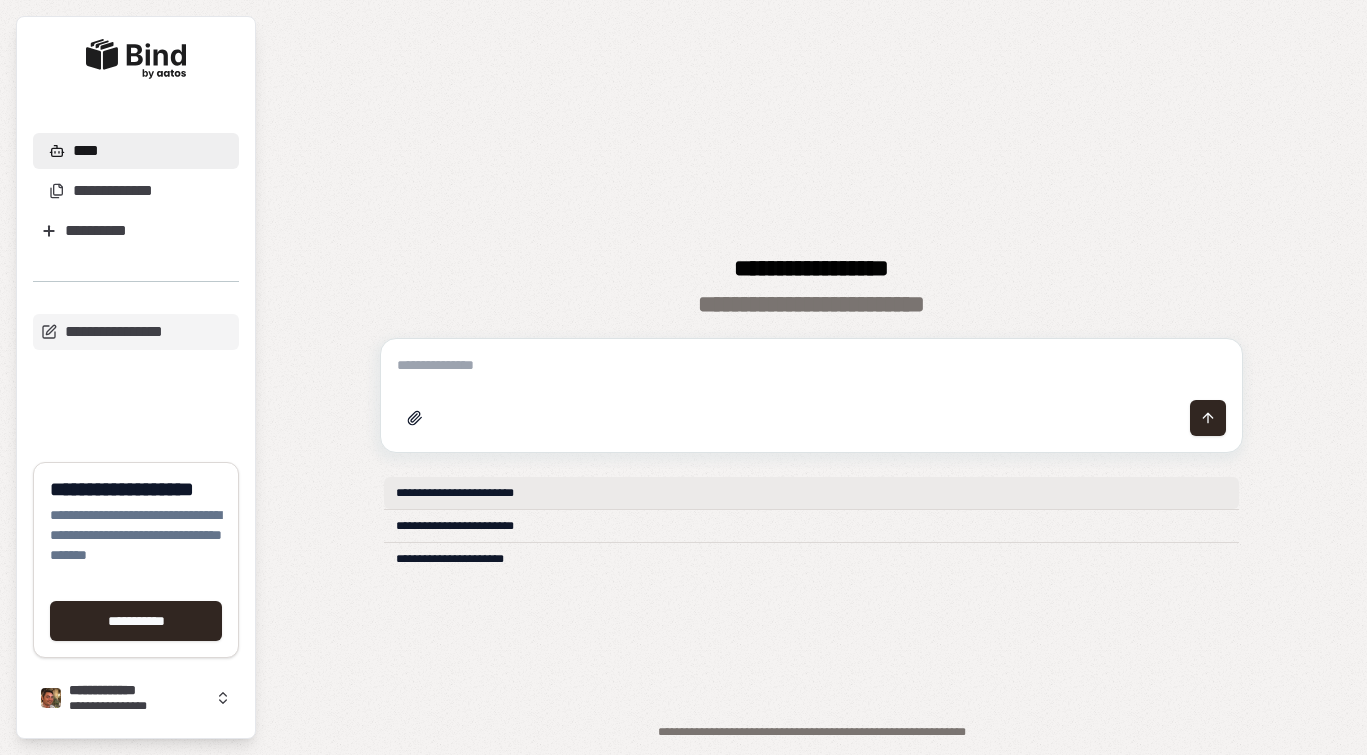 click on "**********" at bounding box center (811, 493) 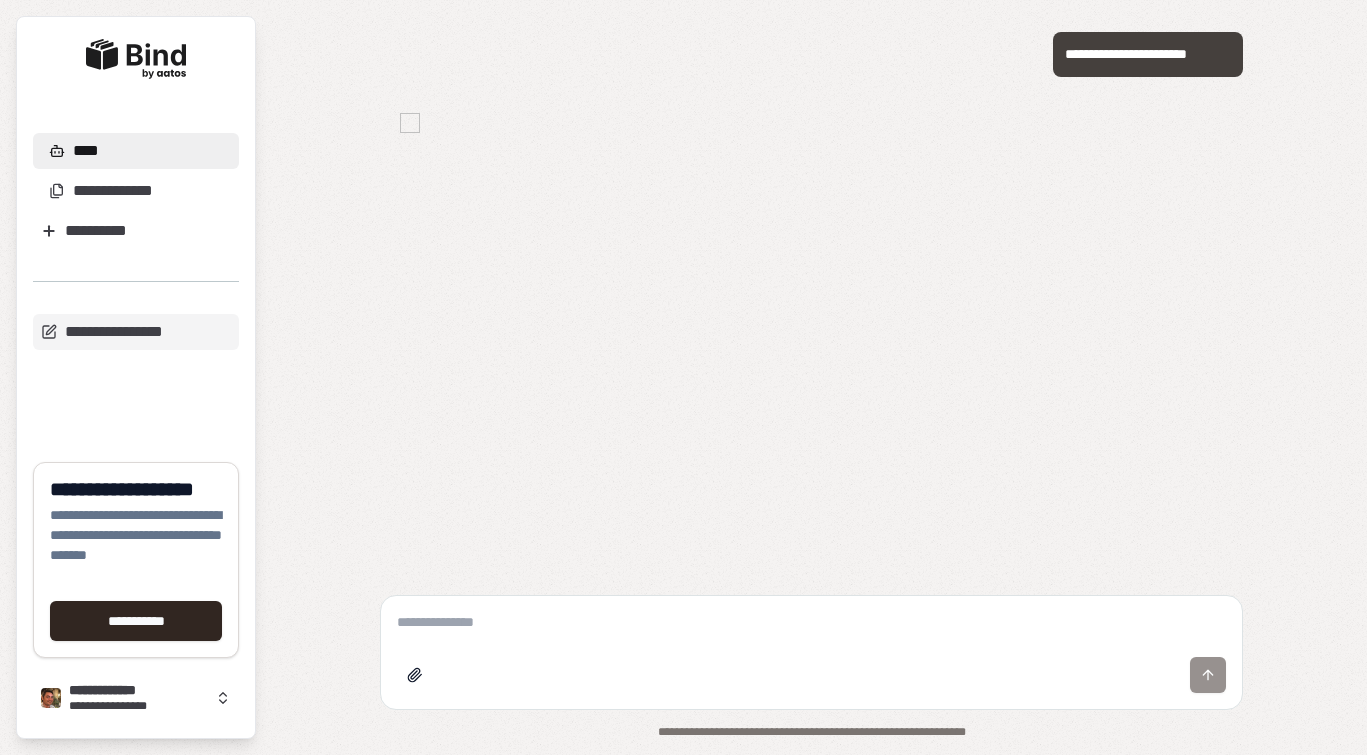 click at bounding box center [136, 59] 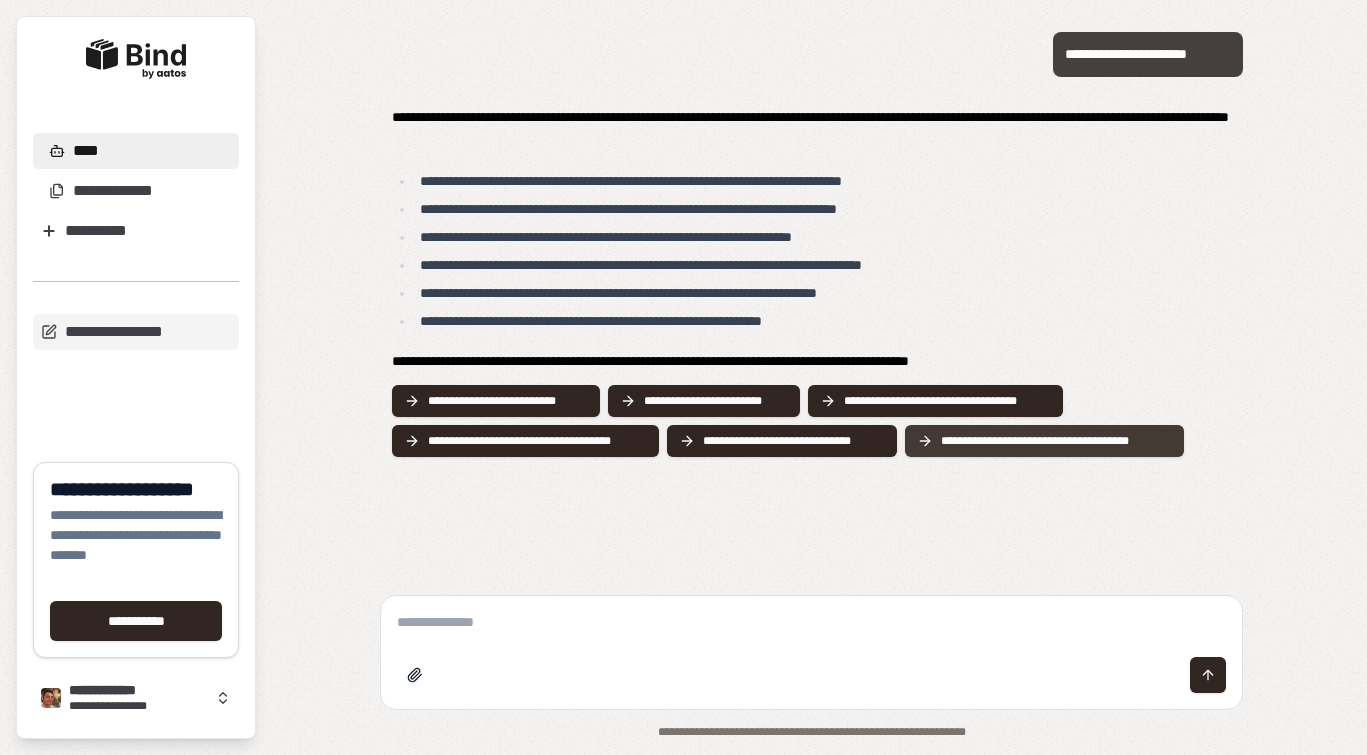 click on "**********" at bounding box center (1056, 441) 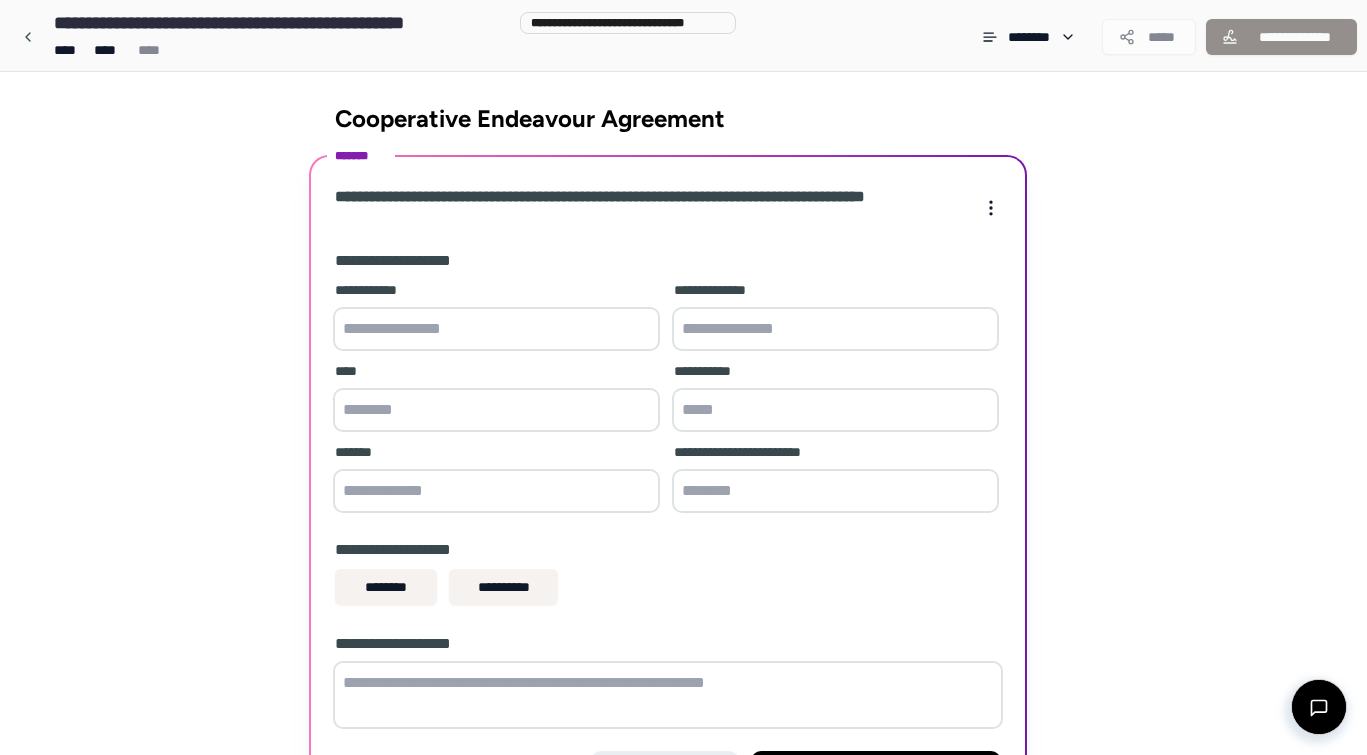 scroll, scrollTop: 140, scrollLeft: 0, axis: vertical 